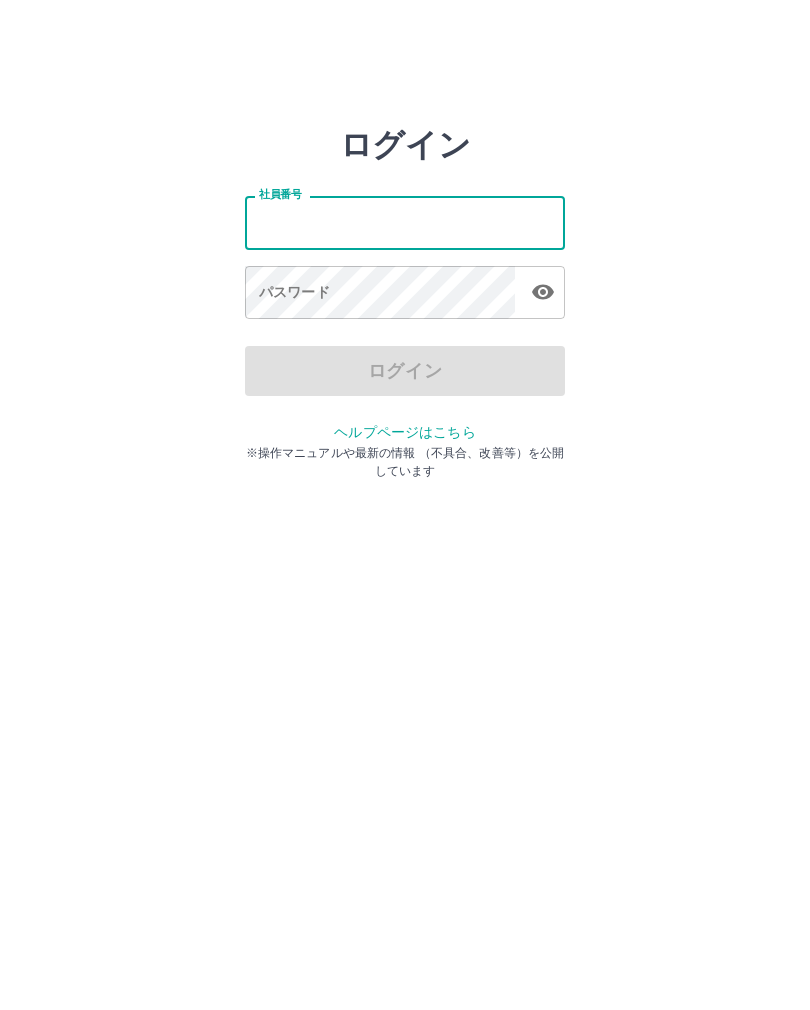 scroll, scrollTop: 0, scrollLeft: 0, axis: both 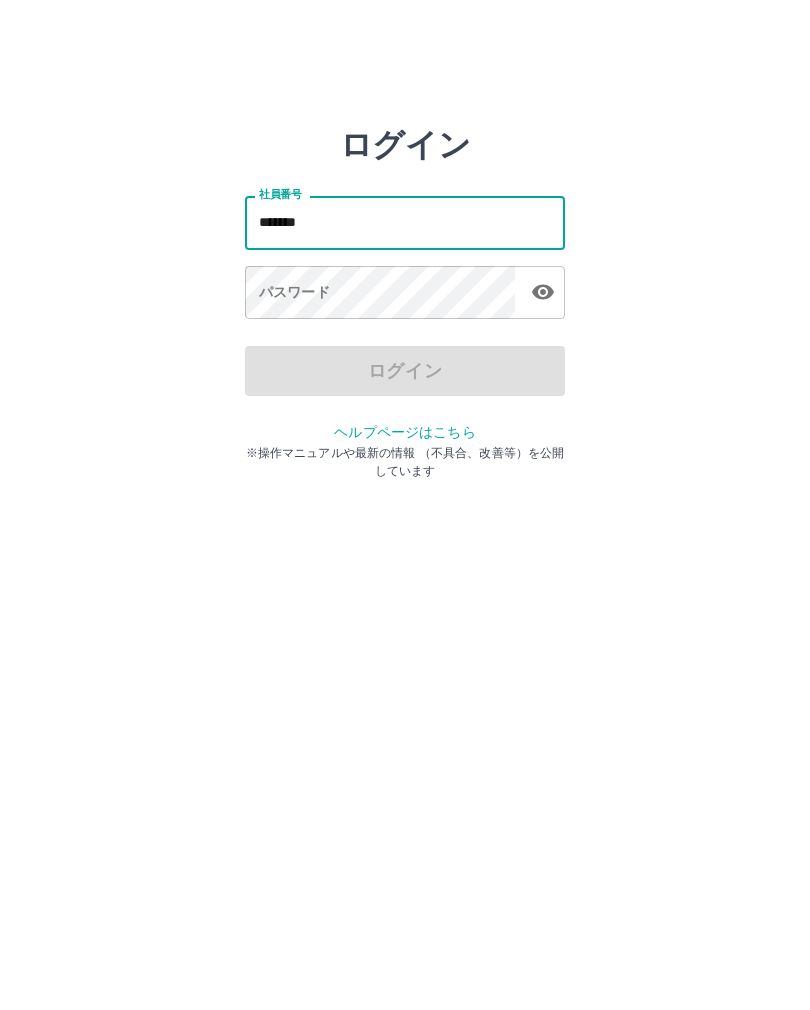 type on "*******" 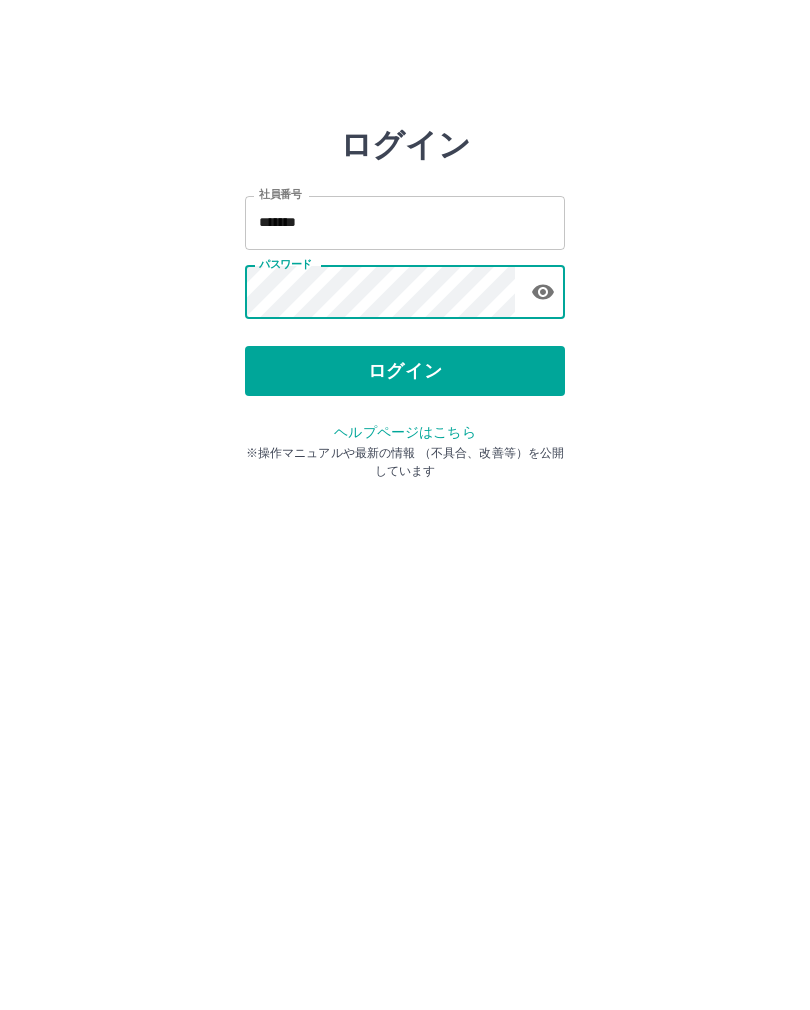 click on "ログイン" at bounding box center (405, 371) 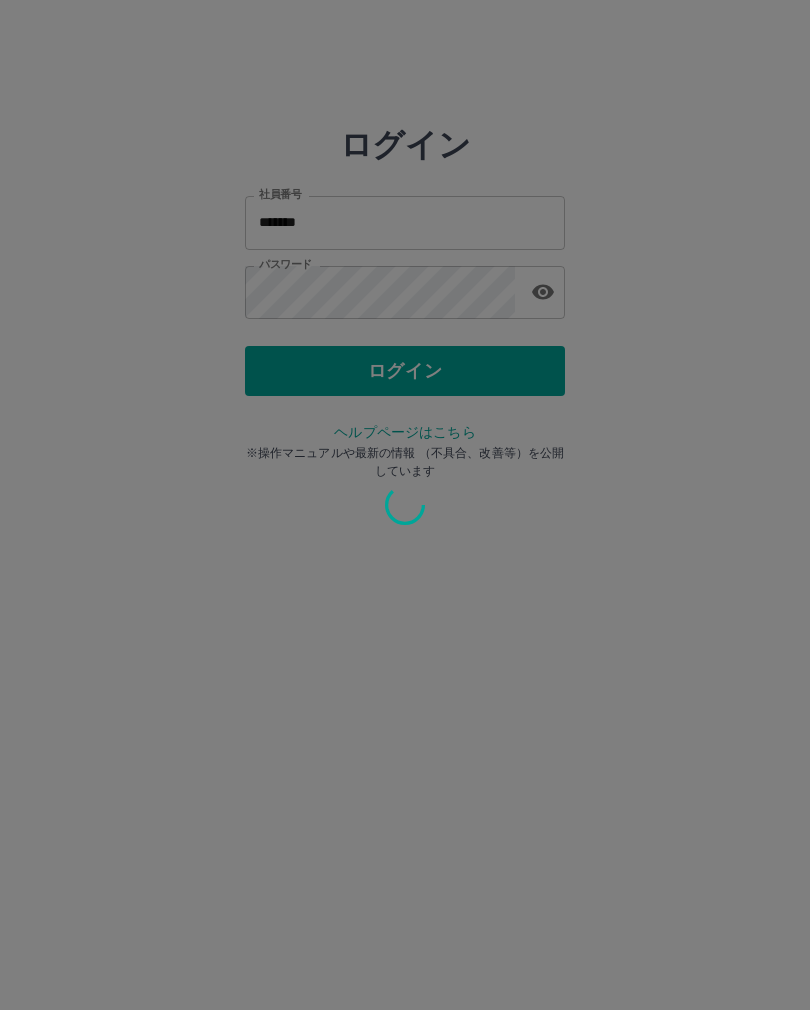 click at bounding box center [405, 505] 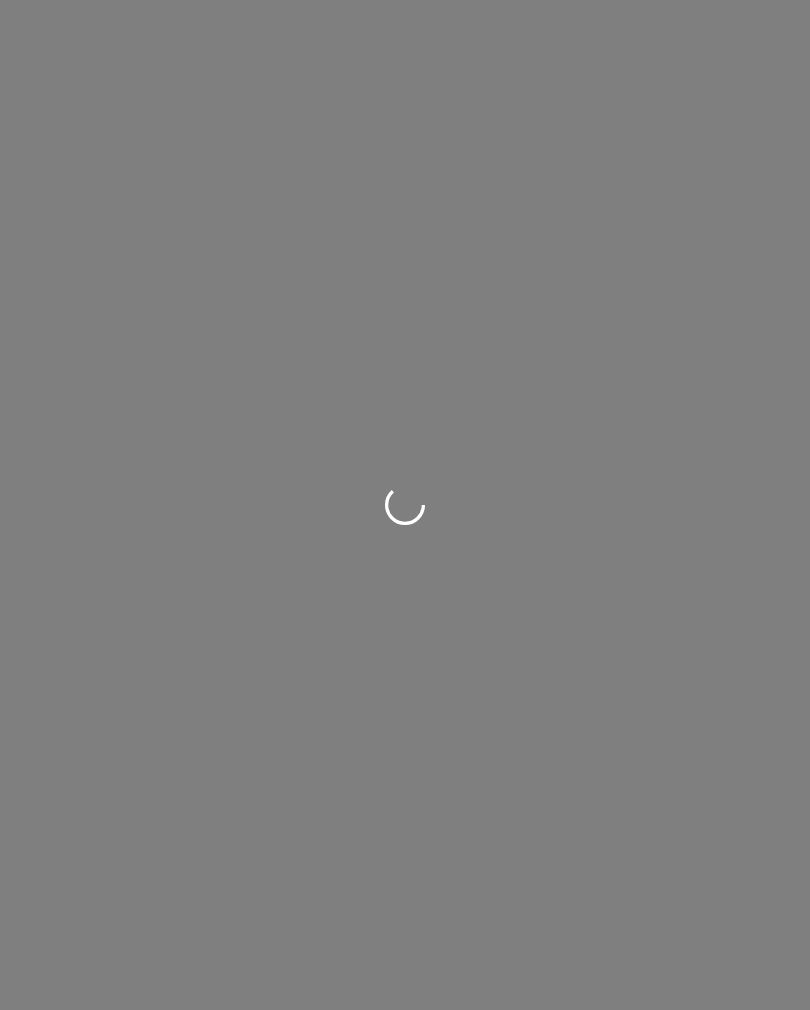 scroll, scrollTop: 0, scrollLeft: 0, axis: both 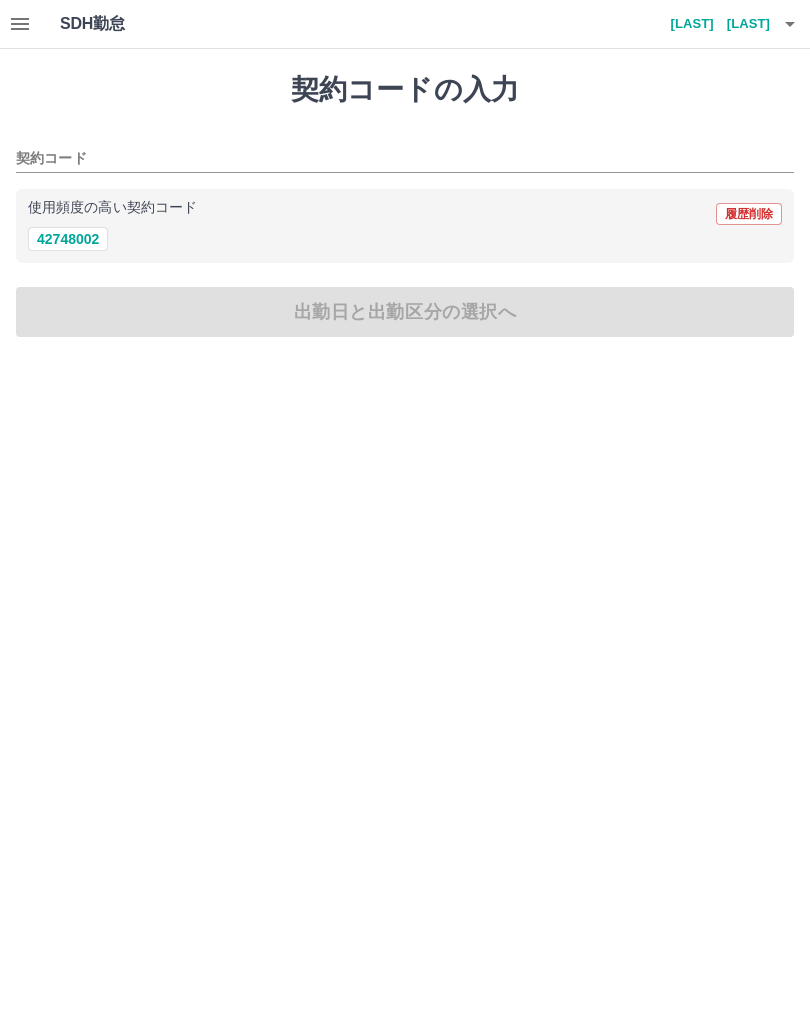 click on "42748002" at bounding box center [68, 239] 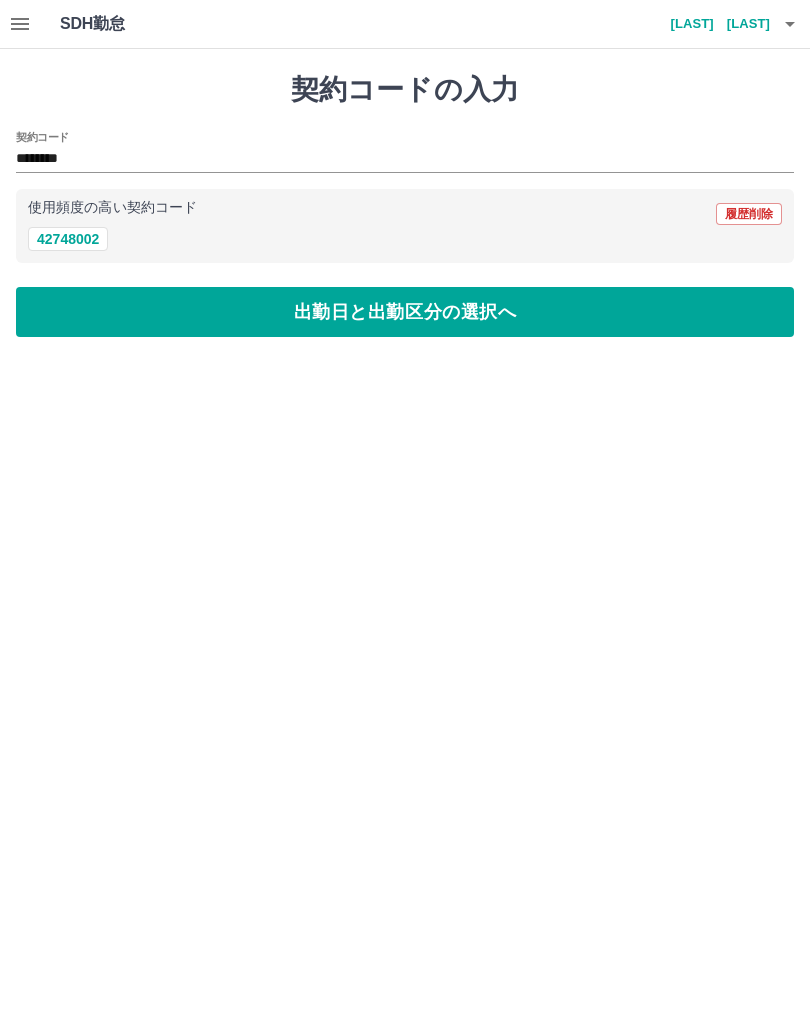click on "出勤日と出勤区分の選択へ" at bounding box center (405, 312) 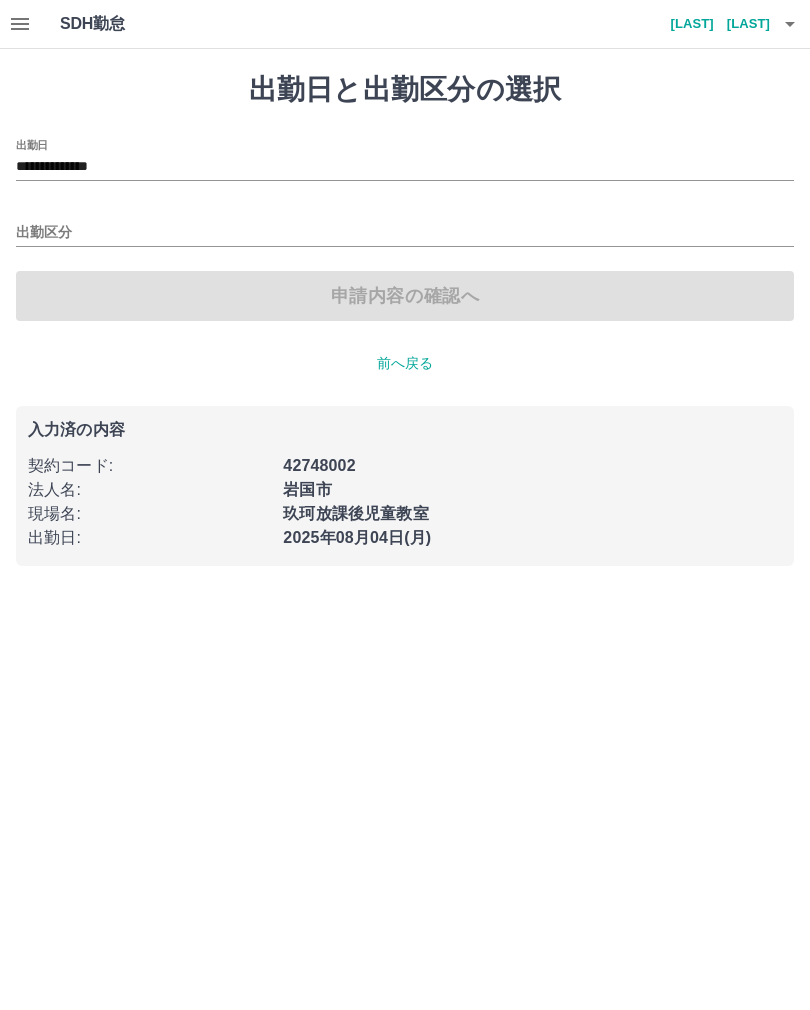 click on "出勤区分" at bounding box center (405, 233) 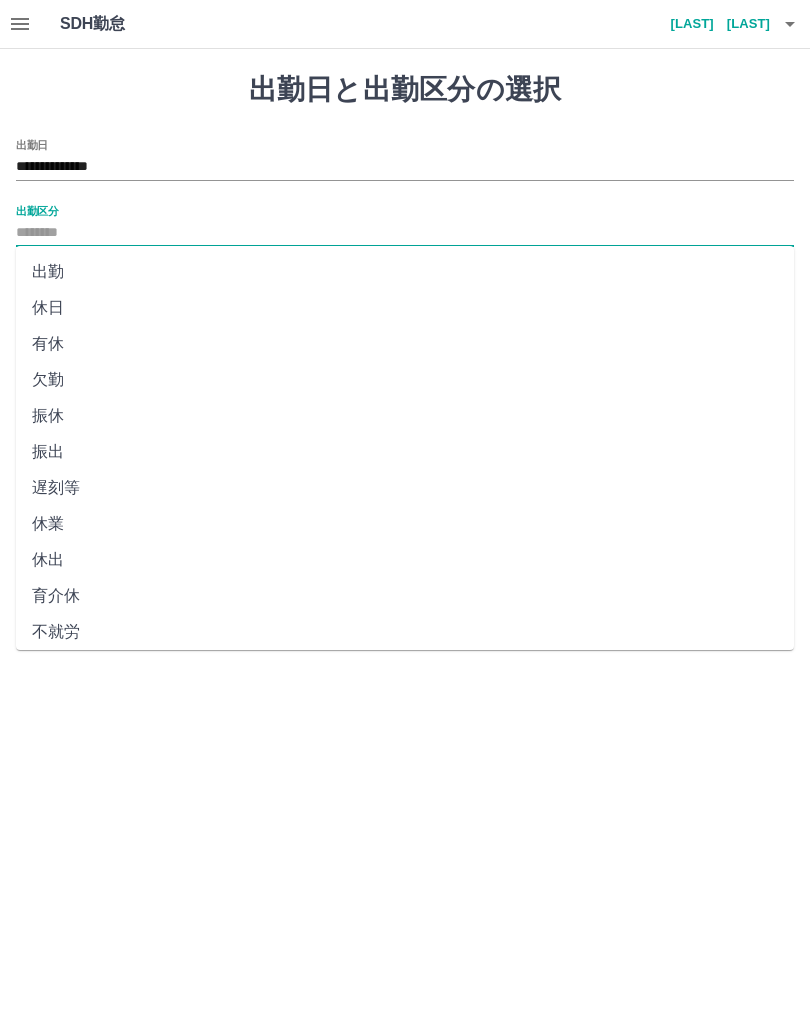 click on "出勤" at bounding box center [405, 272] 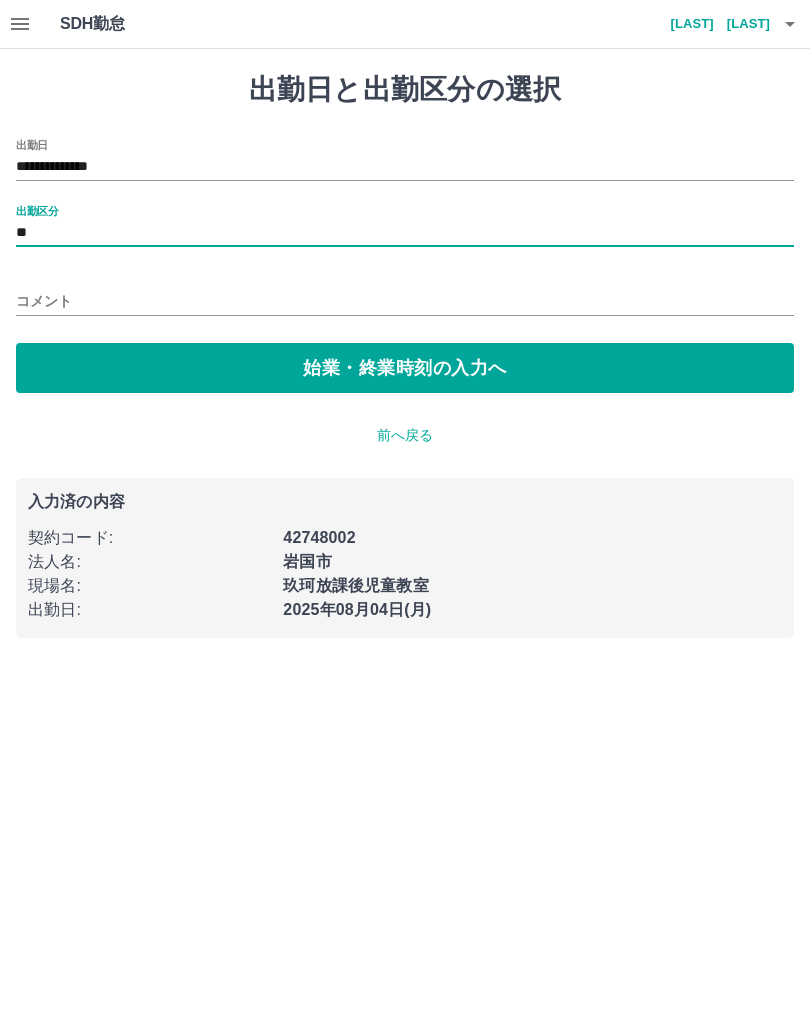 click on "始業・終業時刻の入力へ" at bounding box center (405, 368) 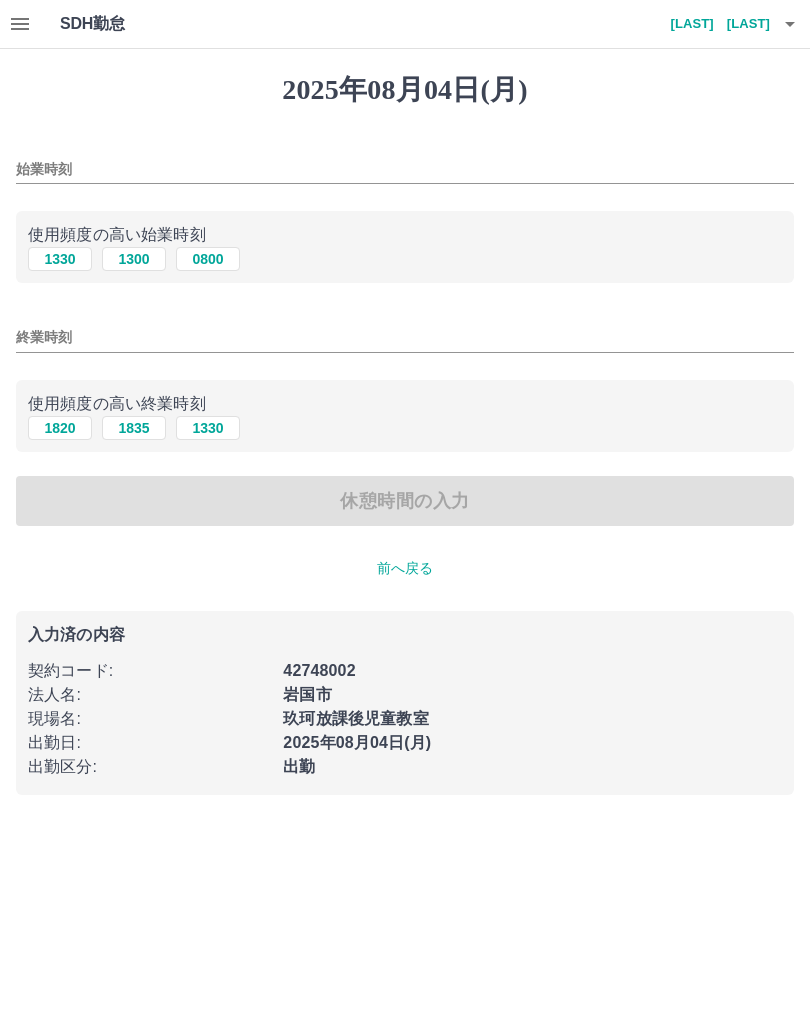 click on "0800" at bounding box center (208, 259) 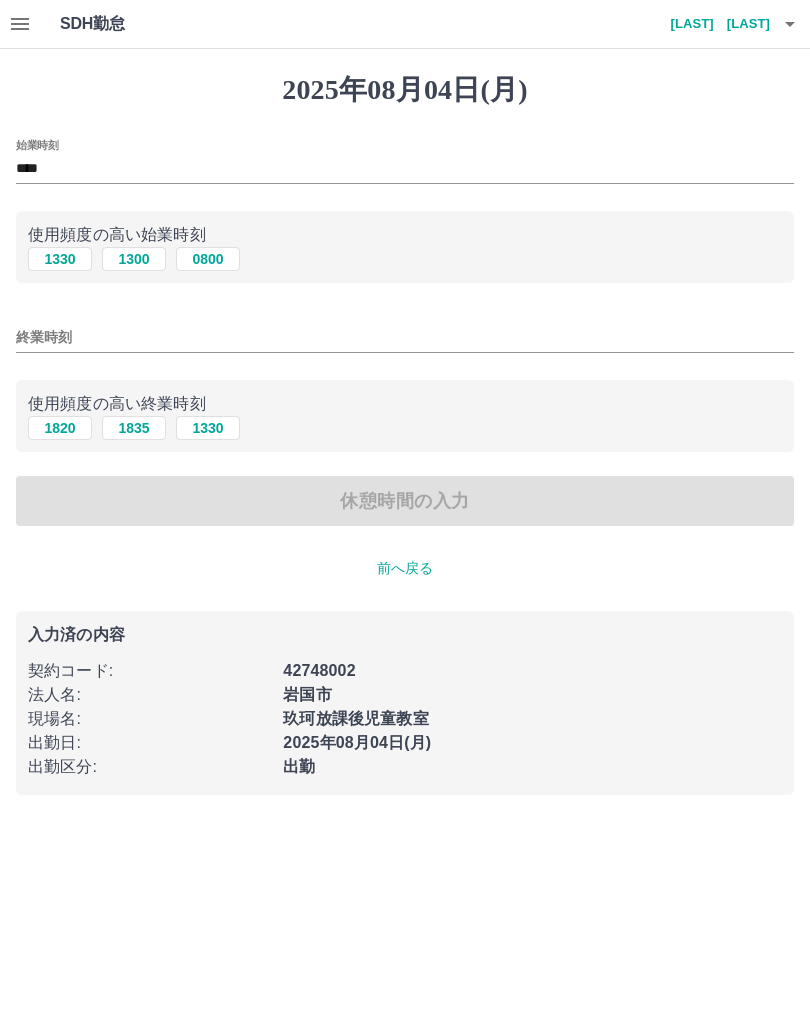 click on "1330" at bounding box center (208, 428) 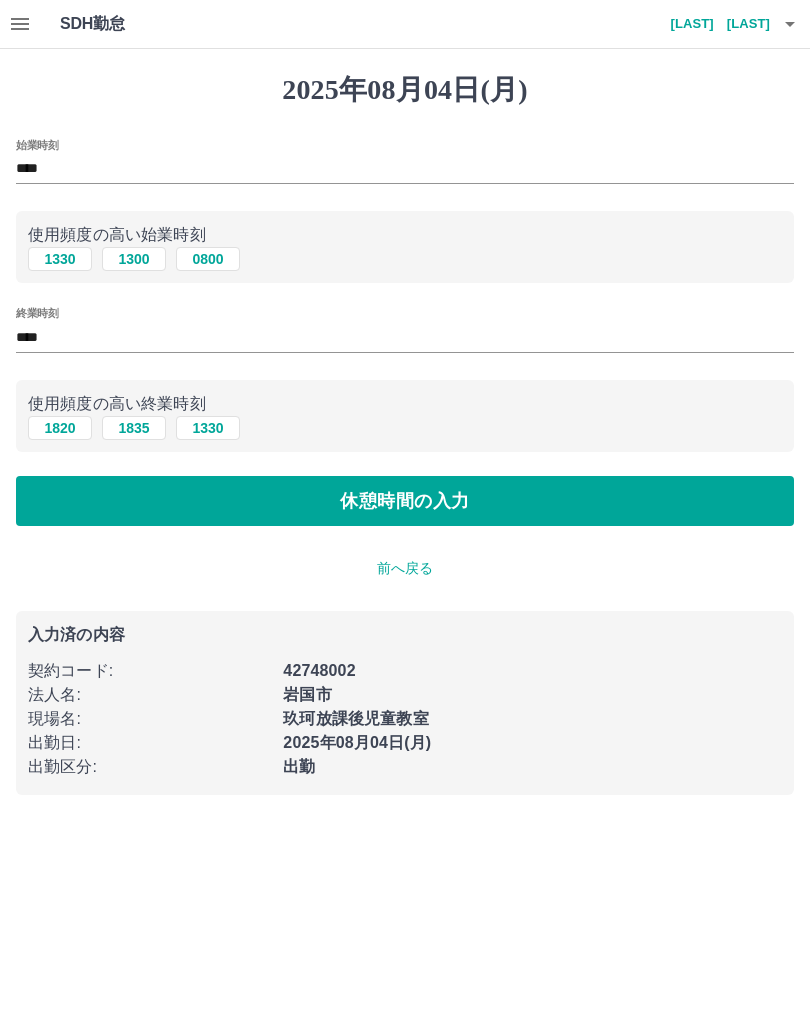 click on "****" at bounding box center (405, 337) 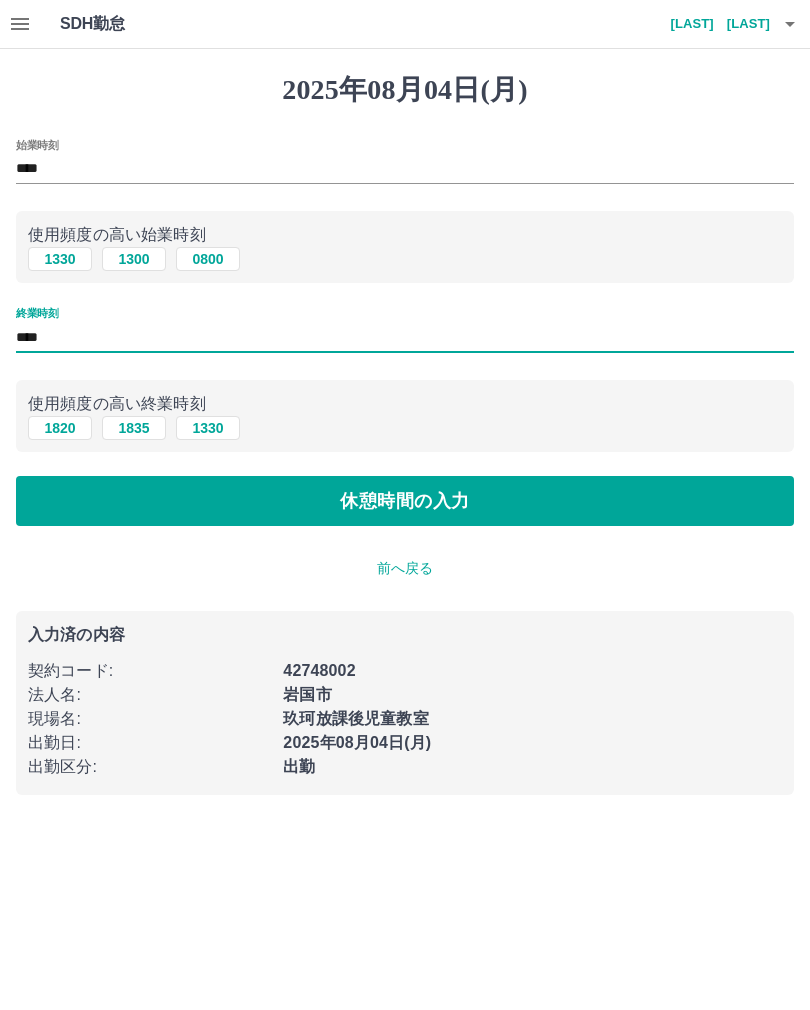 click on "****" at bounding box center (405, 337) 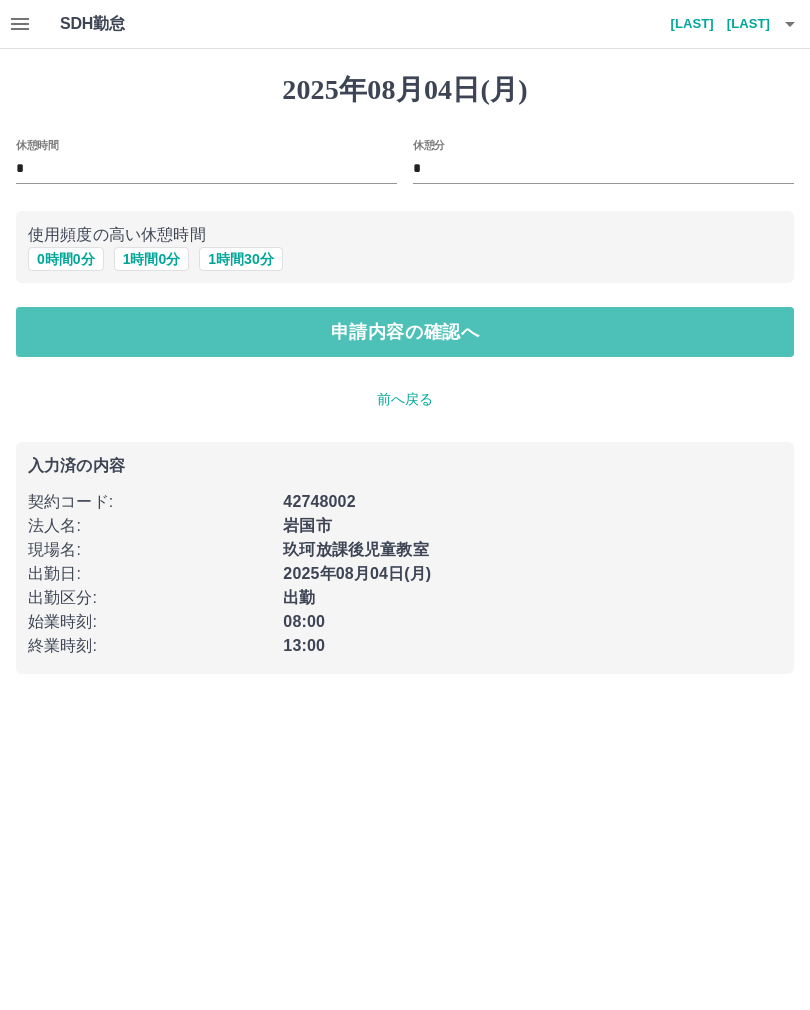 click on "申請内容の確認へ" at bounding box center [405, 332] 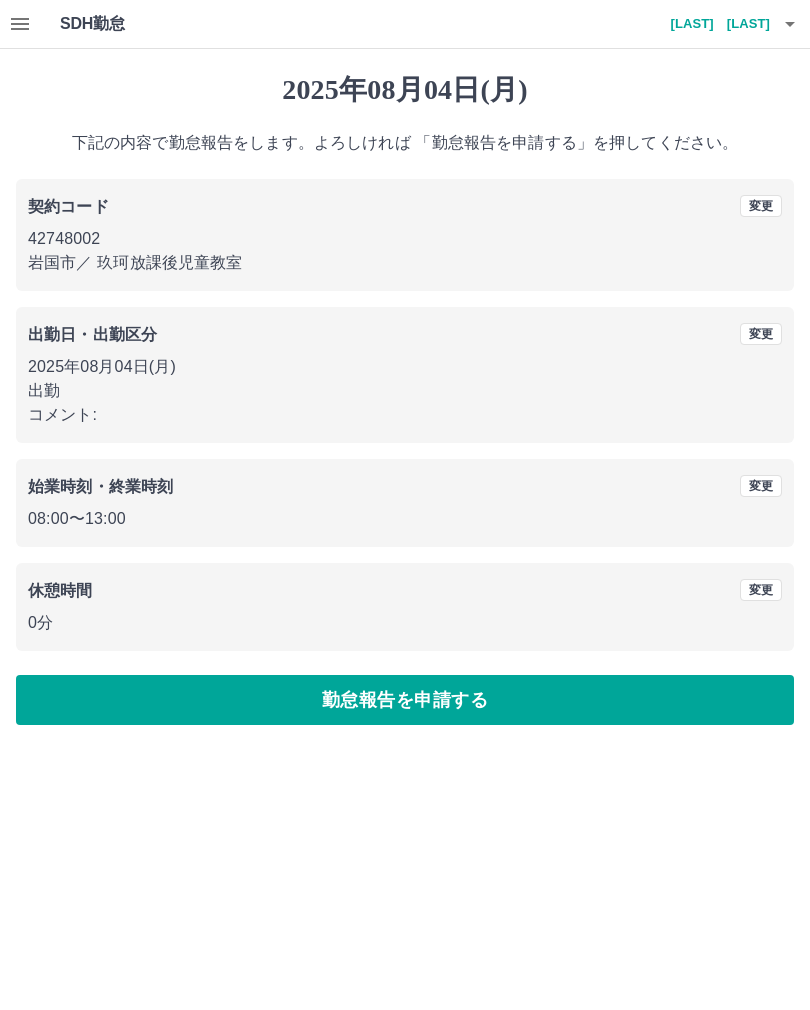 click on "勤怠報告を申請する" at bounding box center (405, 700) 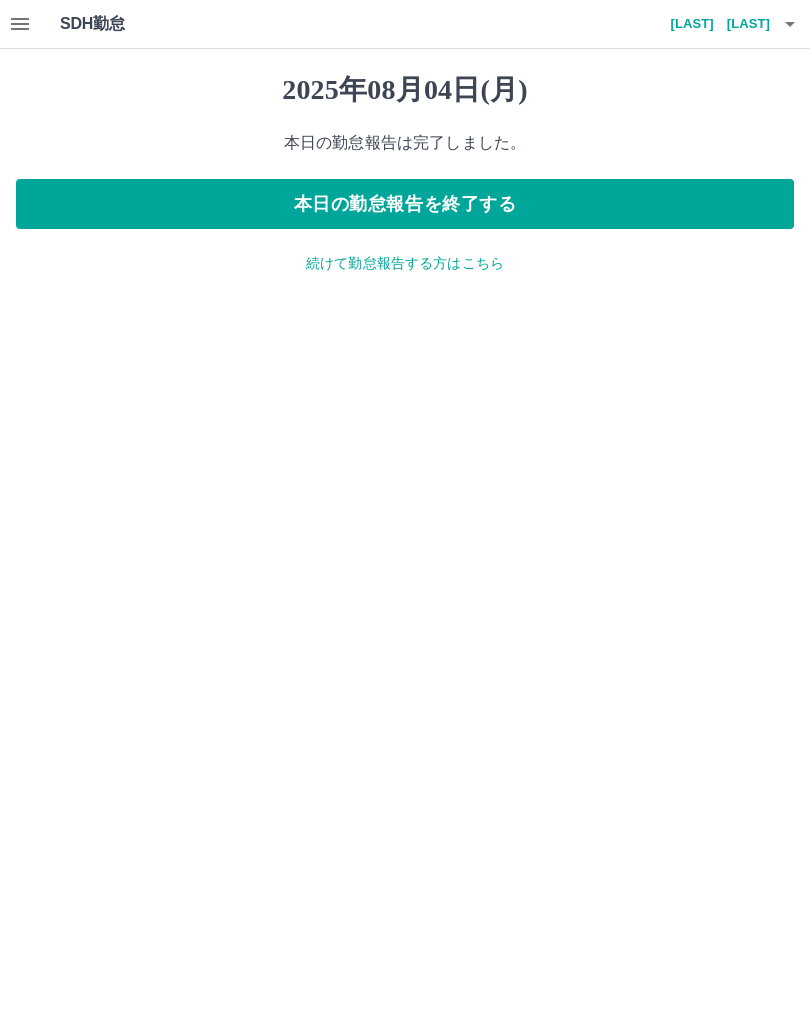 click on "続けて勤怠報告する方はこちら" at bounding box center [405, 263] 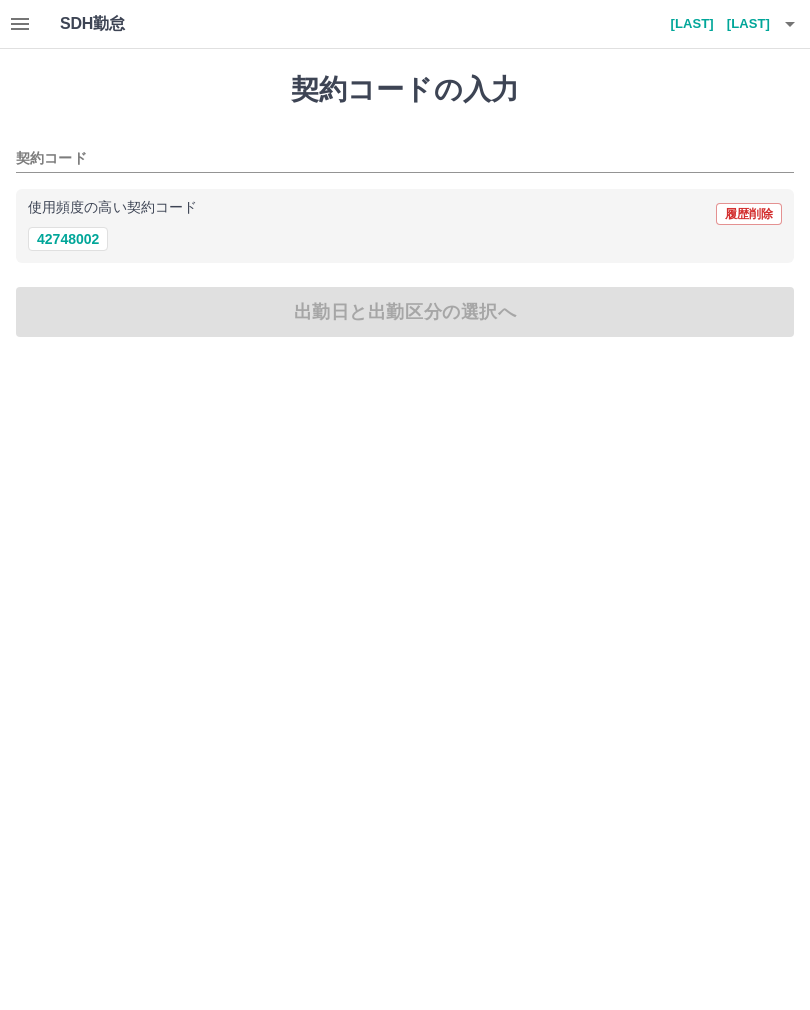 click on "42748002" at bounding box center (68, 239) 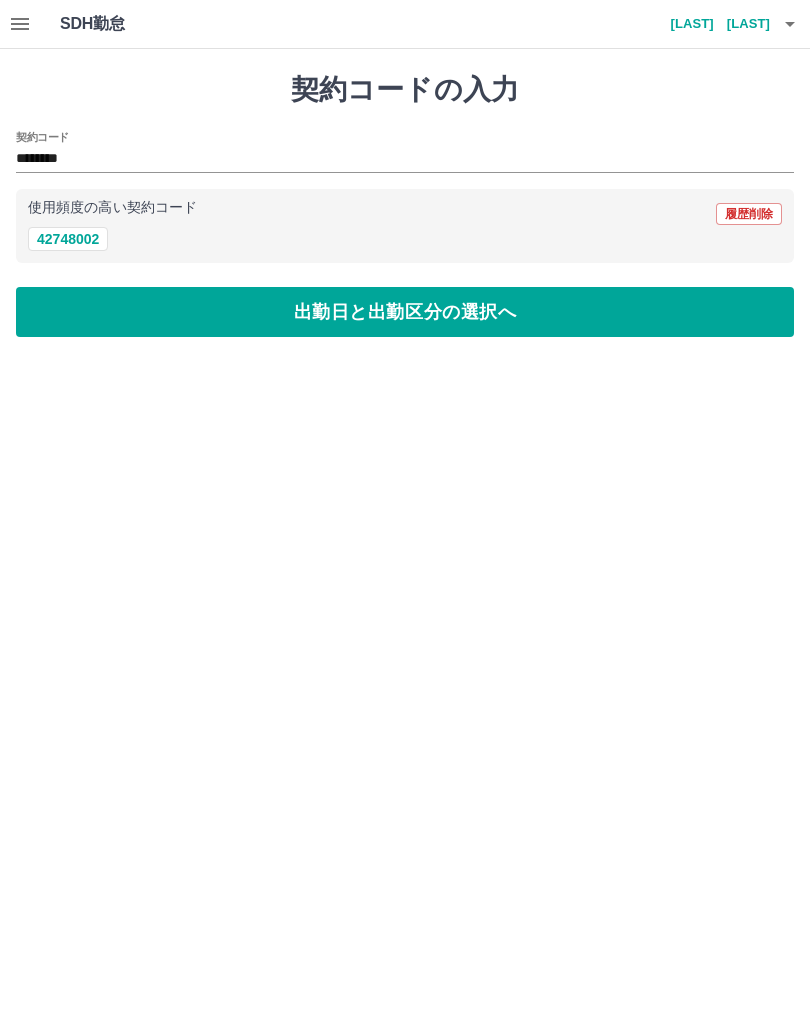 type on "********" 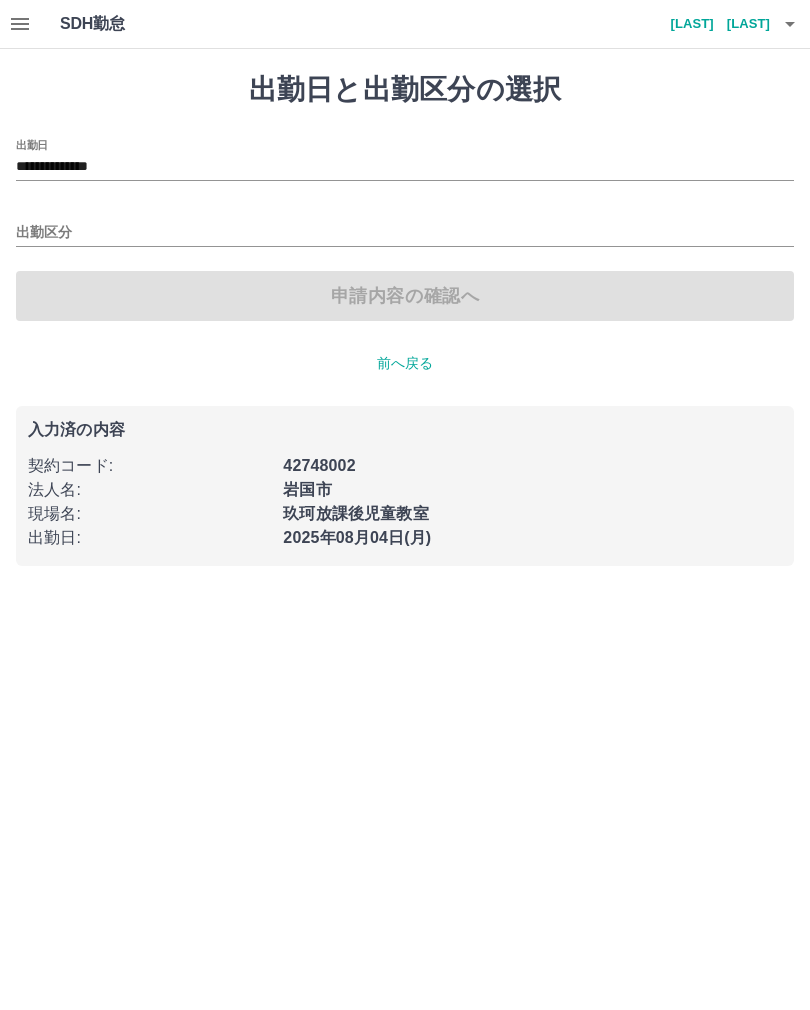 click on "**********" at bounding box center [405, 167] 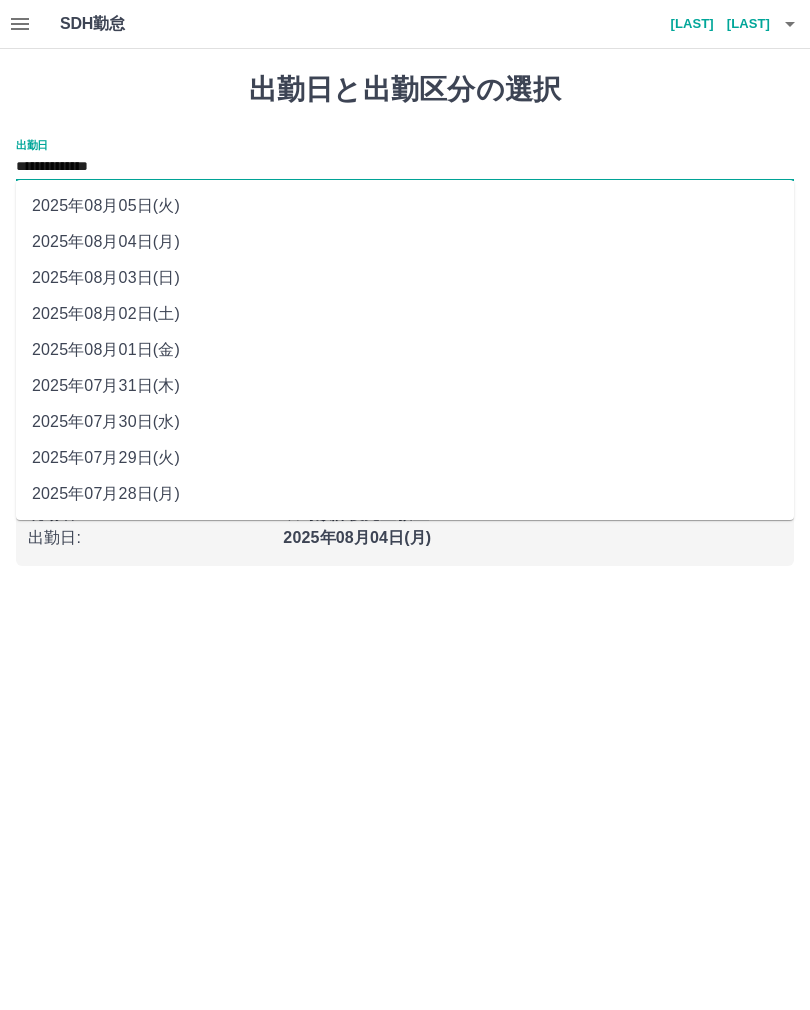 click on "2025年08月02日(土)" at bounding box center (405, 314) 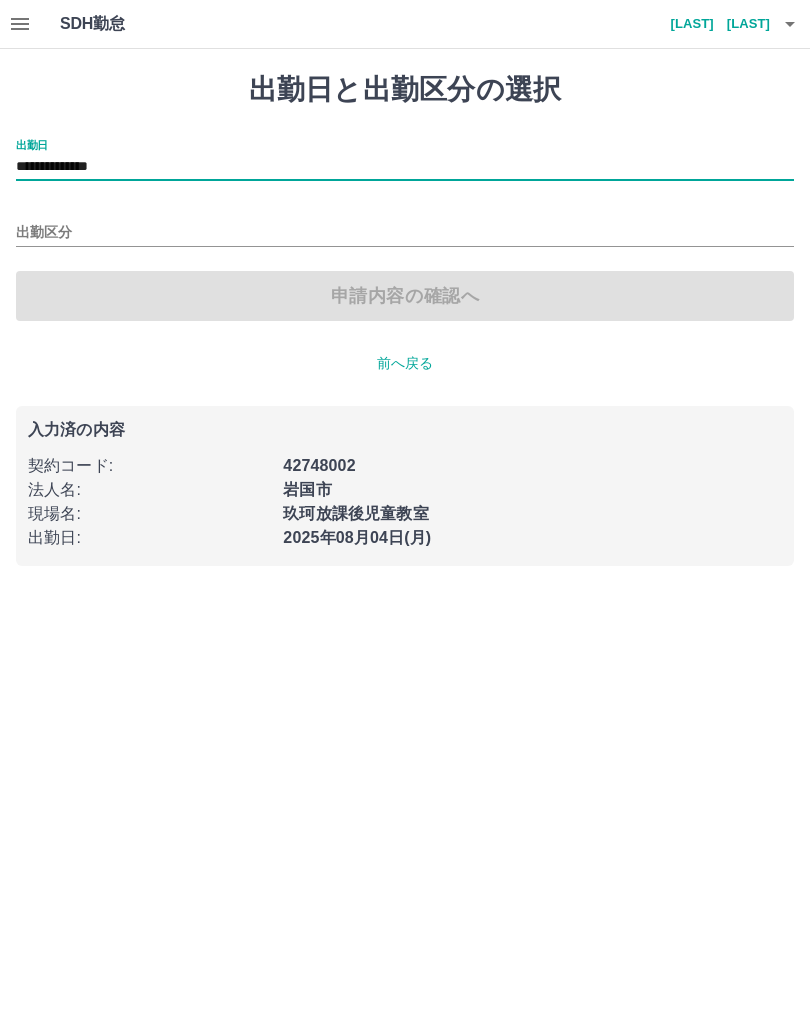 type on "**********" 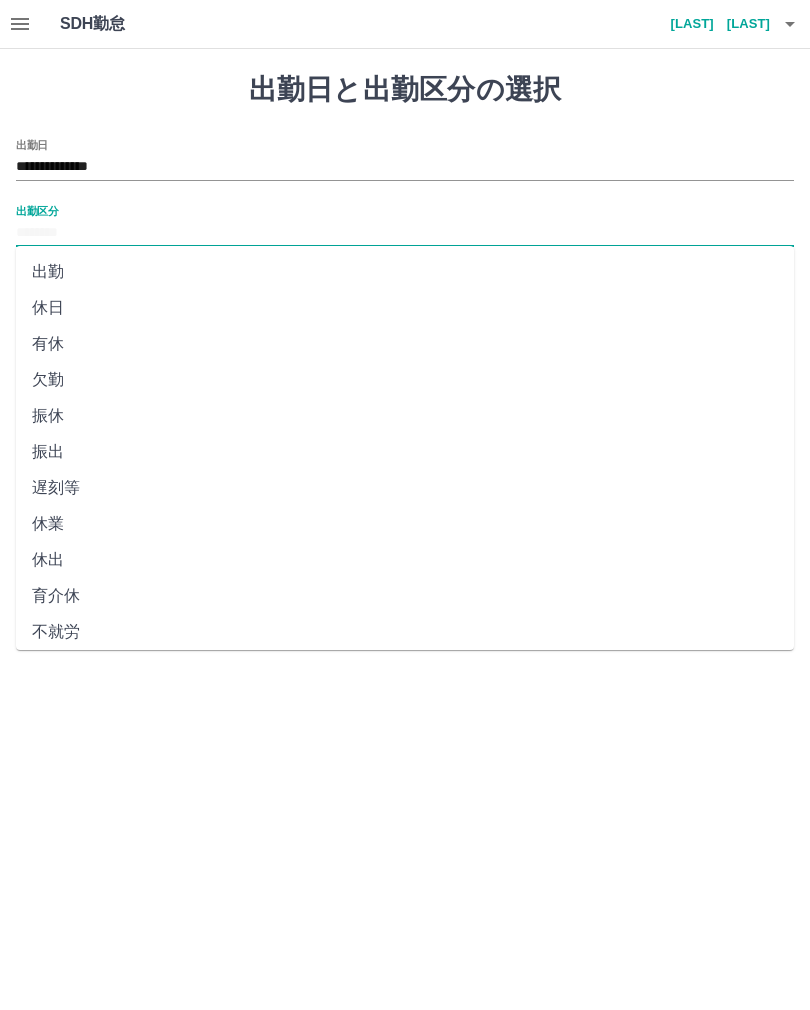 click on "休日" at bounding box center [405, 308] 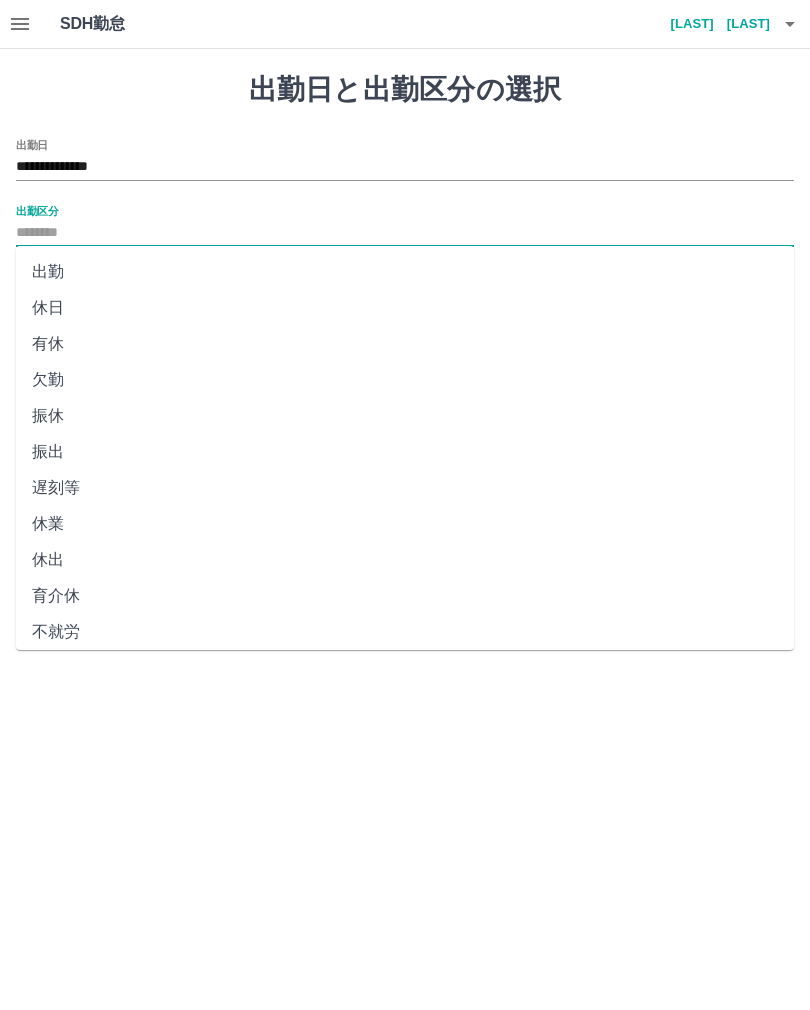 type on "**" 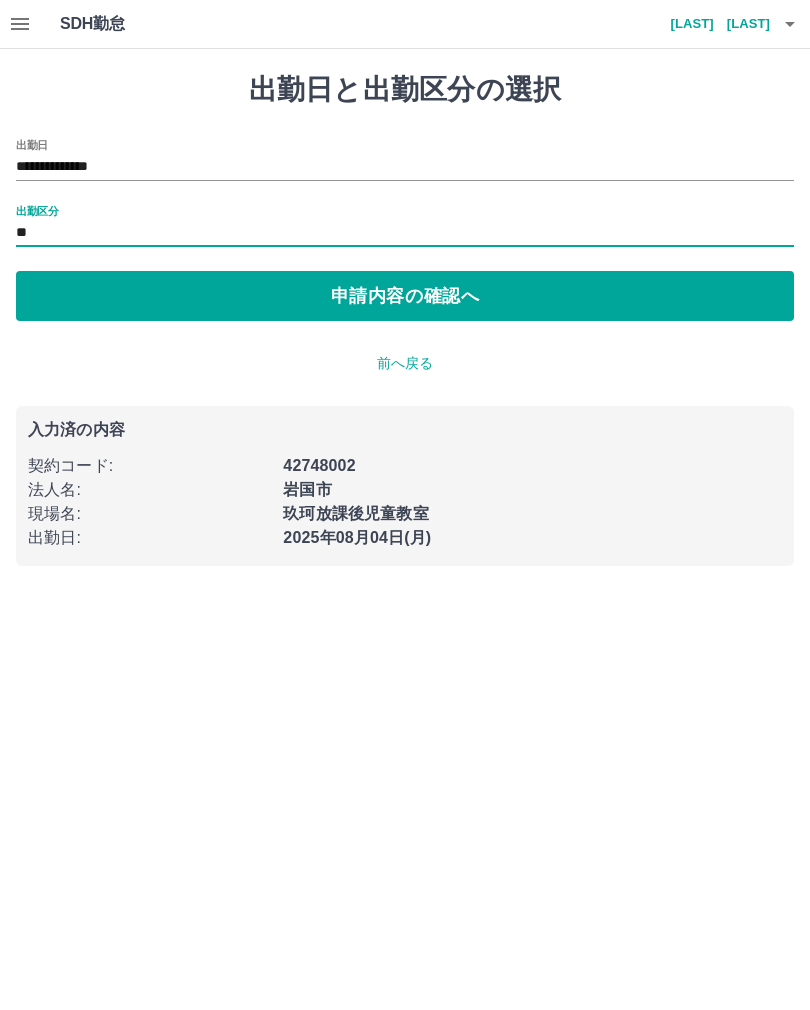 click on "申請内容の確認へ" at bounding box center (405, 296) 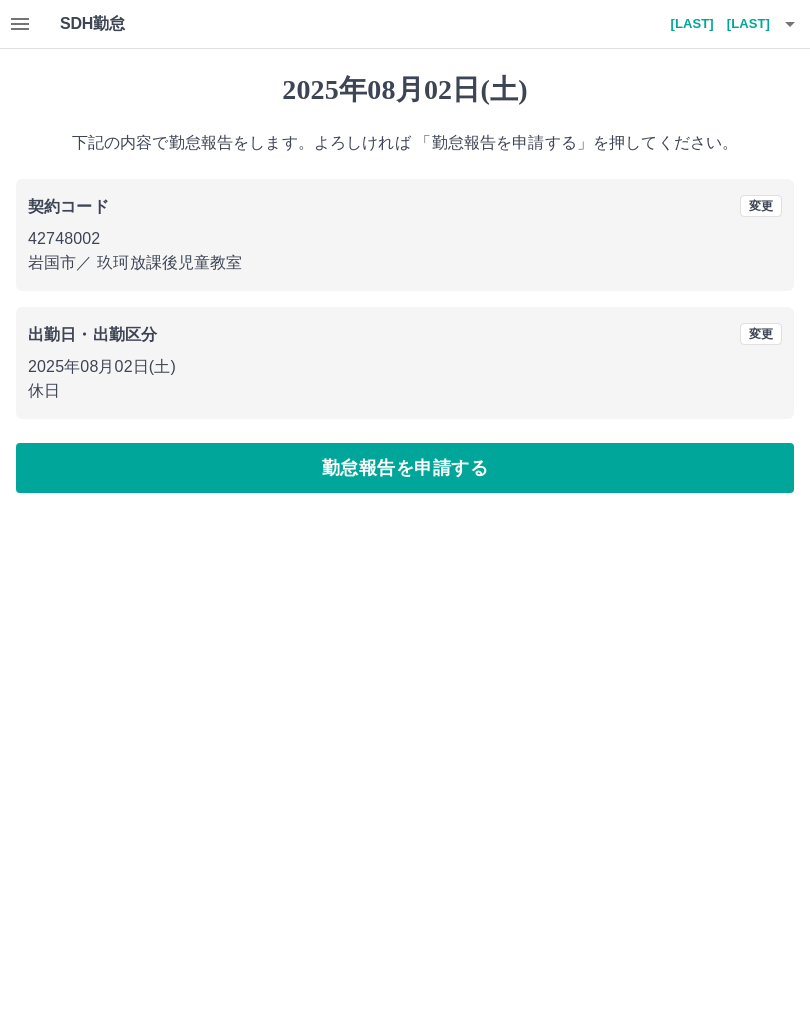 click on "勤怠報告を申請する" at bounding box center [405, 468] 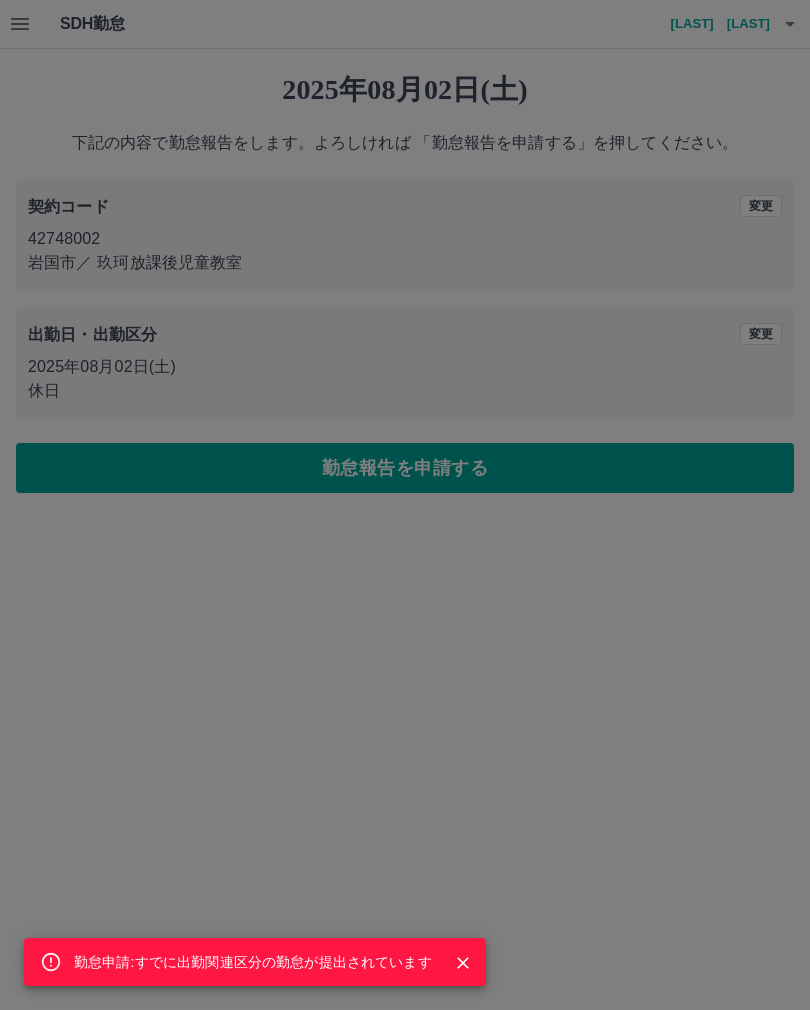 click on "勤怠申請:すでに出勤関連区分の勤怠が提出されています" at bounding box center (405, 505) 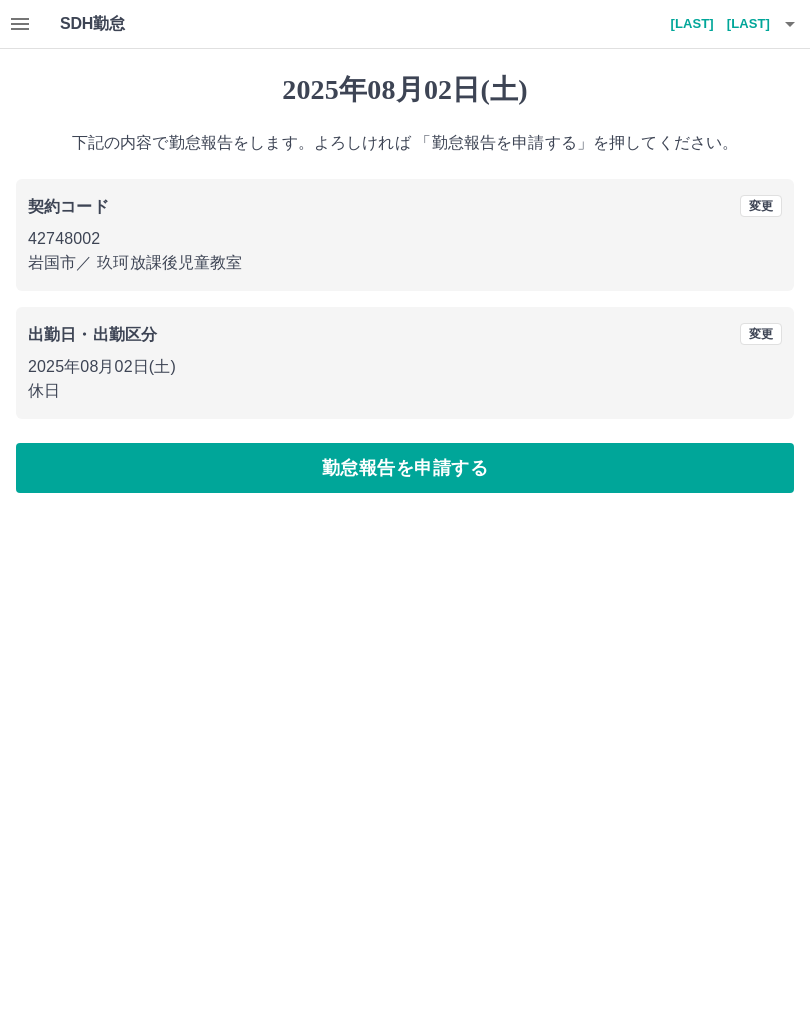 click on "SDH勤怠 [LAST]　[LAST] 勤怠申請:すでに出勤関連区分の勤怠が提出されています 2025年08月02日(土) 下記の内容で勤怠報告をします。よろしければ 「勤怠報告を申請する」を押してください。 契約コード 変更 42748002 [CITY]  ／   玖珂放課後児童教室 出勤日・出勤区分 変更 2025年08月02日(土) 休日 勤怠報告を申請する SDH勤怠" at bounding box center [405, 258] 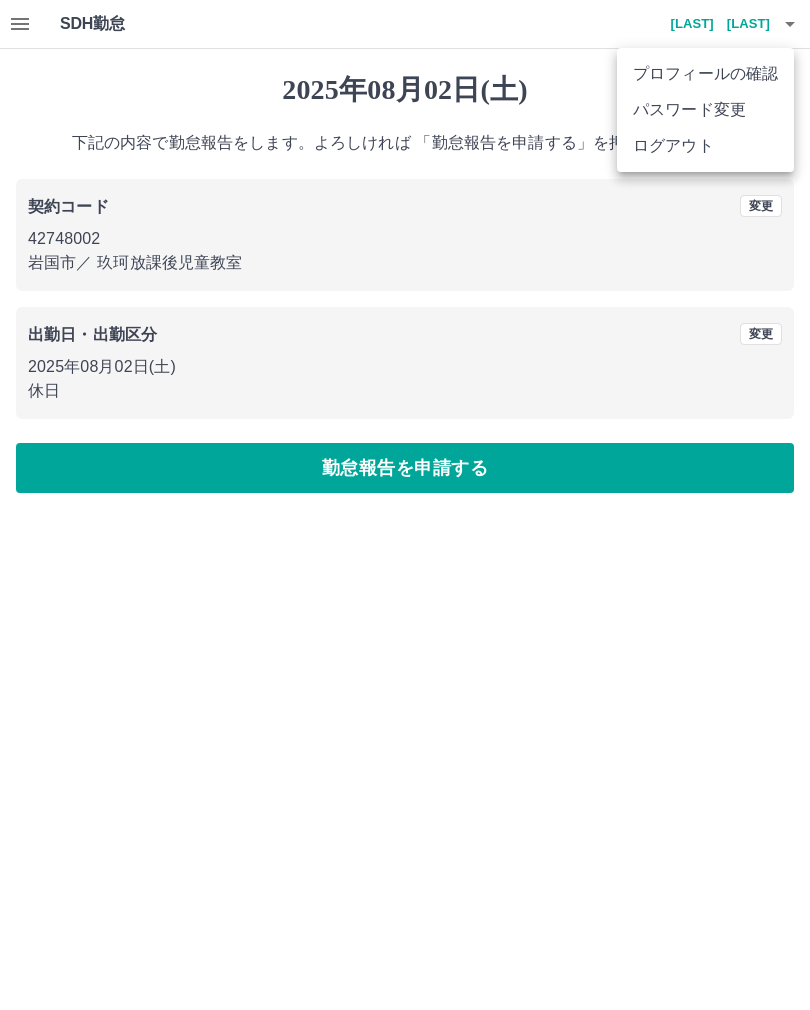 click on "ログアウト" at bounding box center (705, 146) 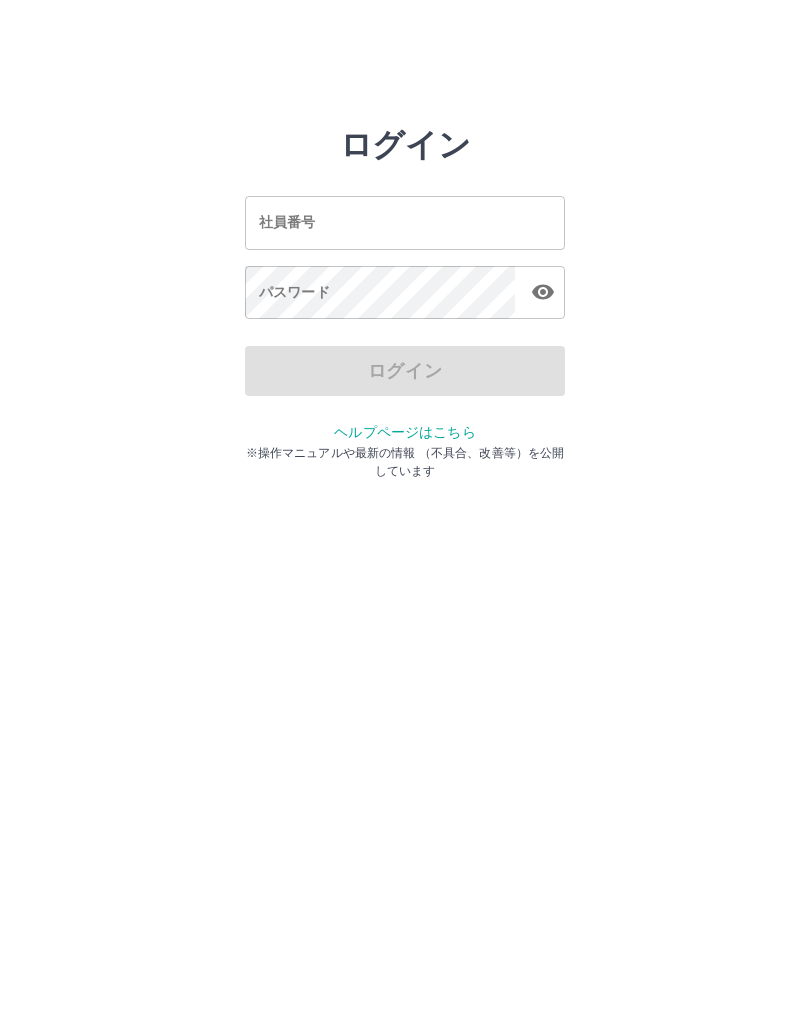 scroll, scrollTop: 0, scrollLeft: 0, axis: both 